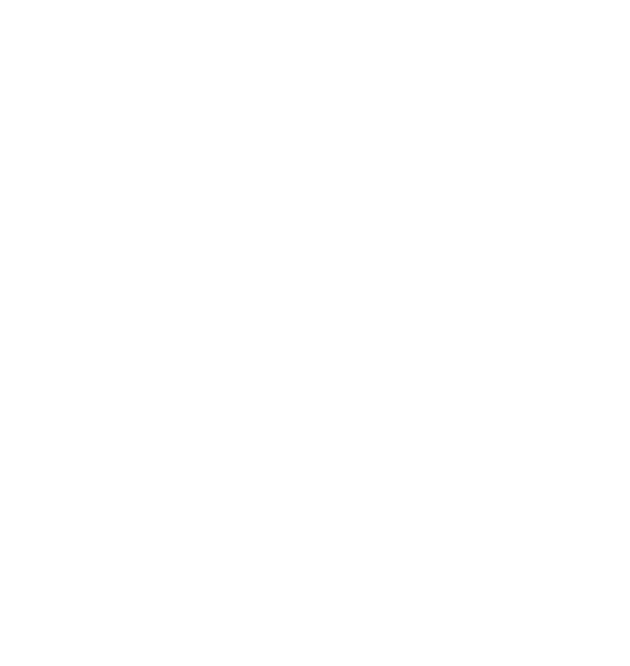 scroll, scrollTop: 0, scrollLeft: 0, axis: both 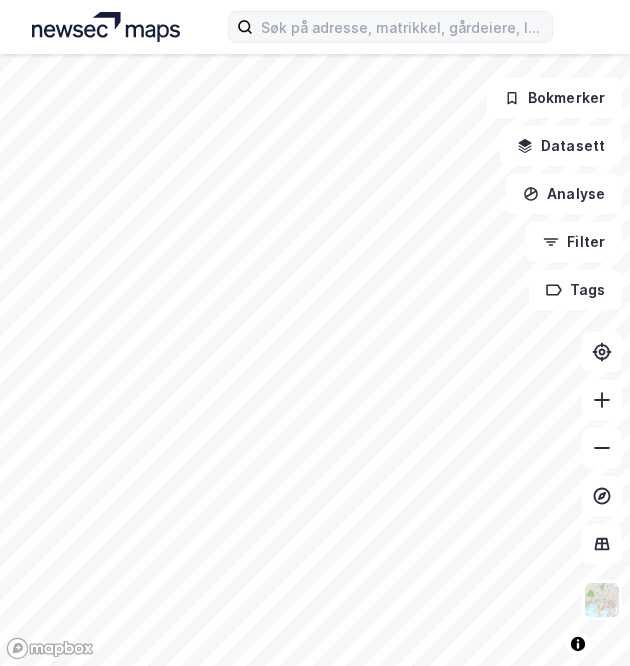 click 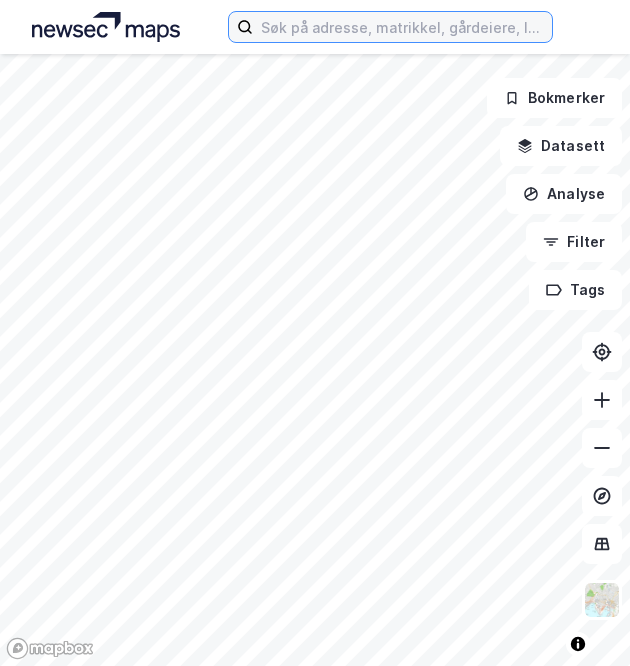 click at bounding box center [402, 27] 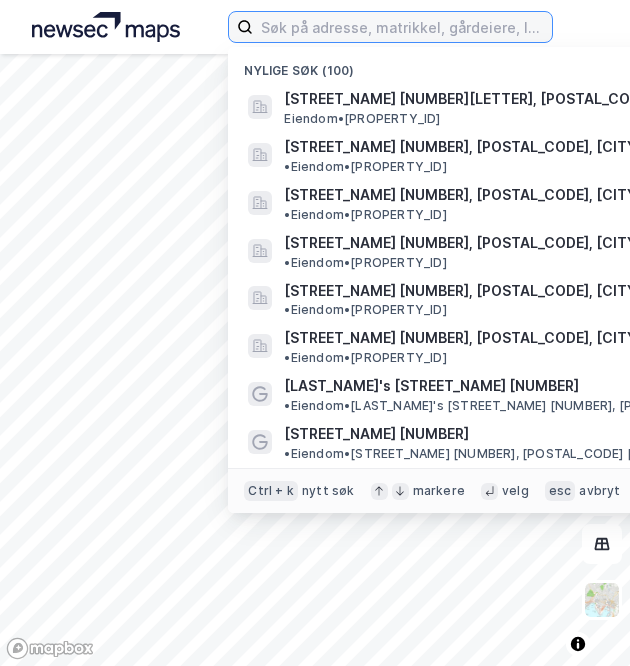 click at bounding box center (402, 27) 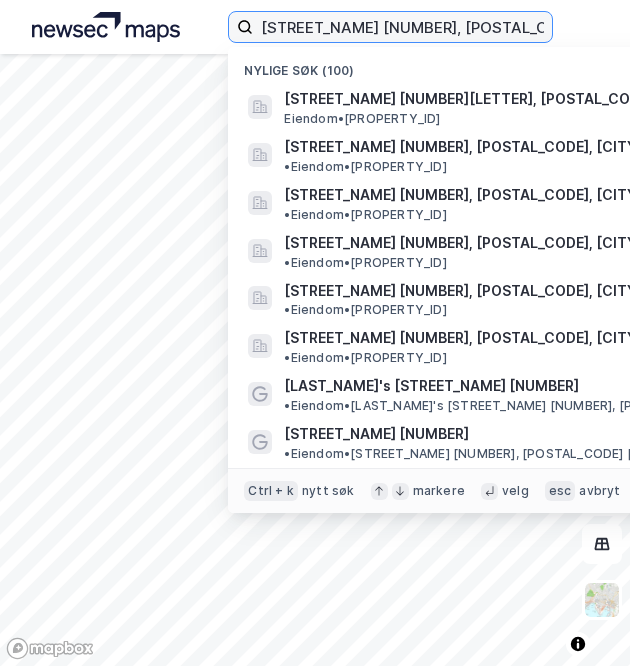 scroll, scrollTop: 0, scrollLeft: 14, axis: horizontal 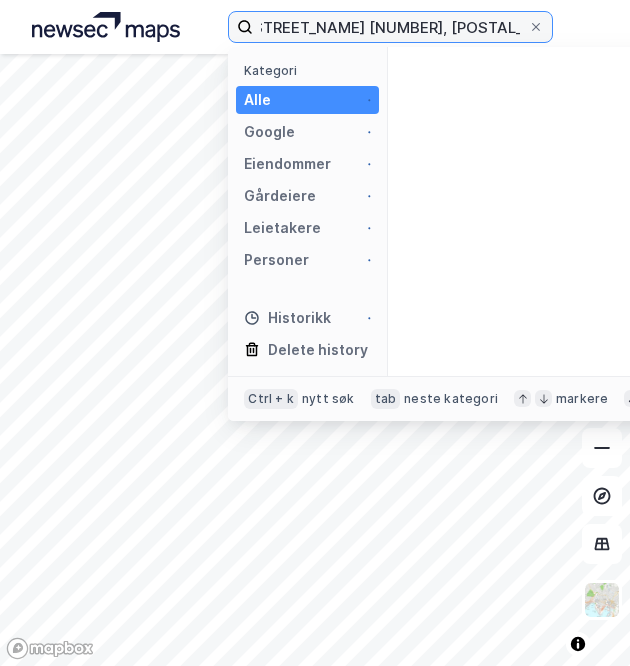 type on "[STREET_NAME] [NUMBER], [POSTAL_CODE] [CITY]" 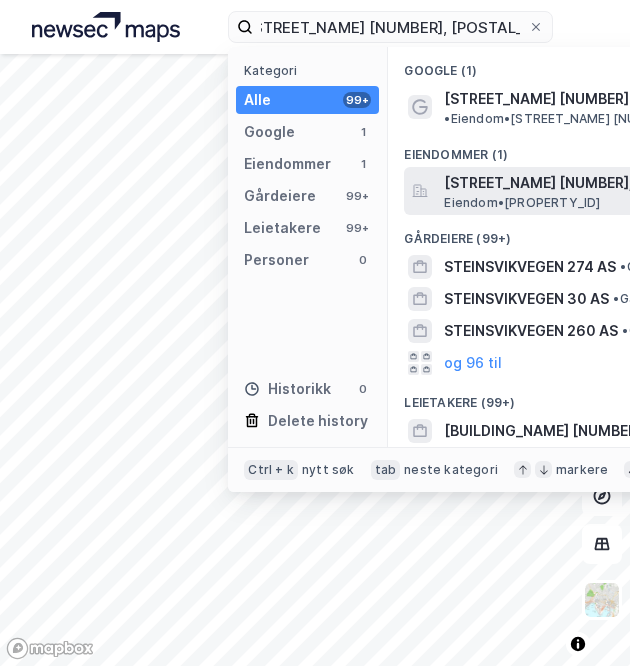 scroll, scrollTop: 0, scrollLeft: 0, axis: both 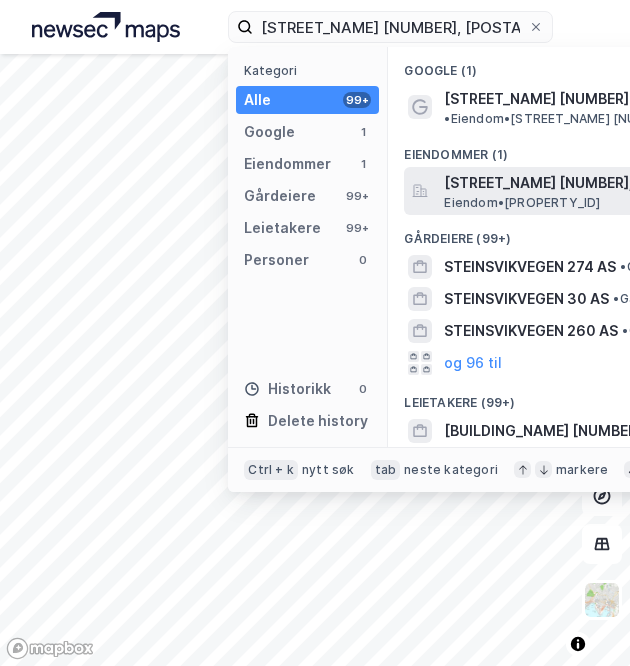 click on "[STREET_NAME] [NUMBER], [POSTAL_CODE], [CITY], [REGION]" at bounding box center [684, 183] 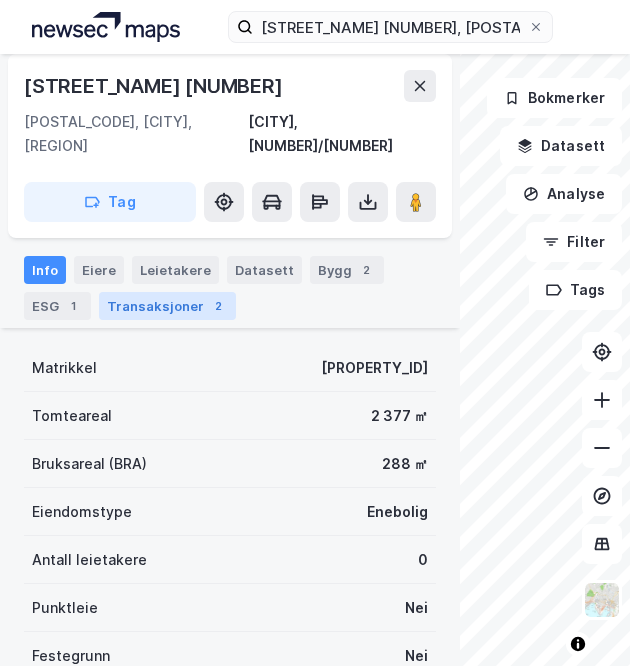 scroll, scrollTop: 166, scrollLeft: 0, axis: vertical 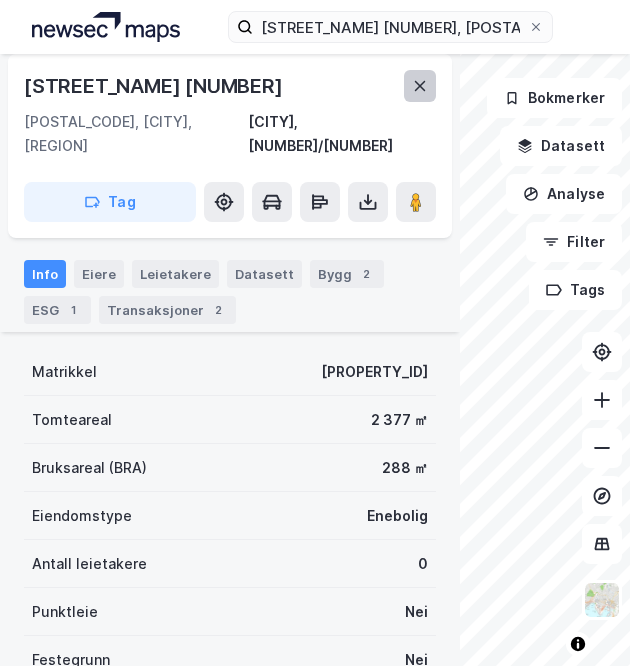 click at bounding box center (420, 86) 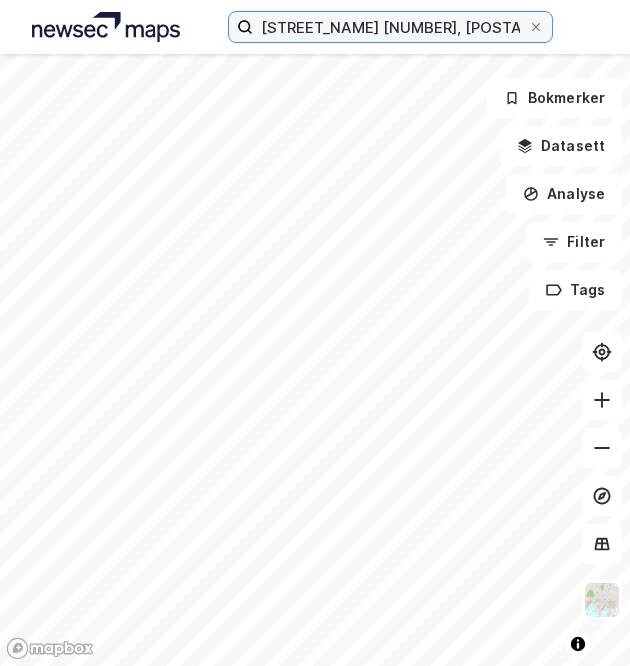 click on "[STREET_NAME] [NUMBER], [POSTAL_CODE] [CITY]" at bounding box center (390, 27) 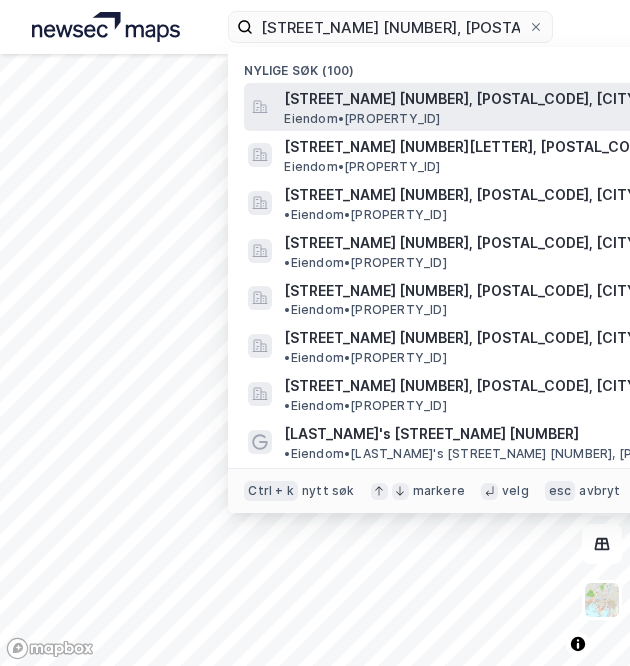 click on "[STREET_NAME] [NUMBER], [POSTAL_CODE], [CITY], [REGION]" at bounding box center [524, 99] 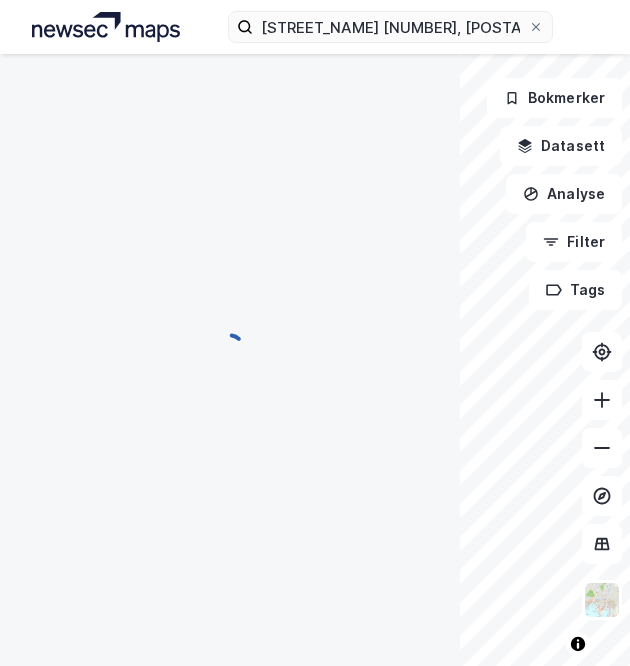 scroll, scrollTop: 166, scrollLeft: 0, axis: vertical 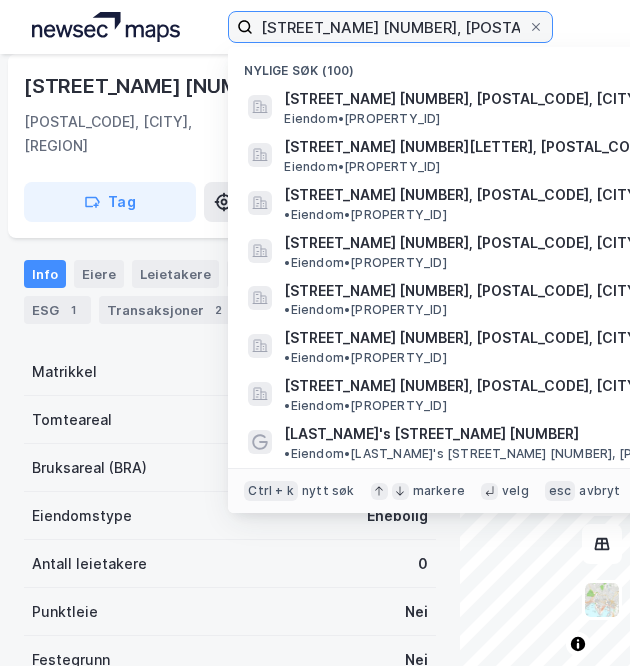 click on "[STREET_NAME] [NUMBER], [POSTAL_CODE] [CITY]" at bounding box center [390, 27] 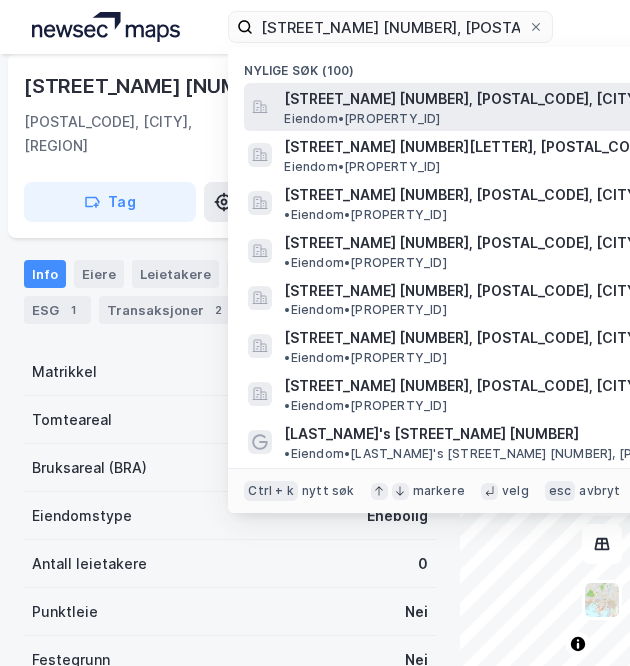 click on "Eiendom  •  [PROPERTY_ID]" at bounding box center (362, 119) 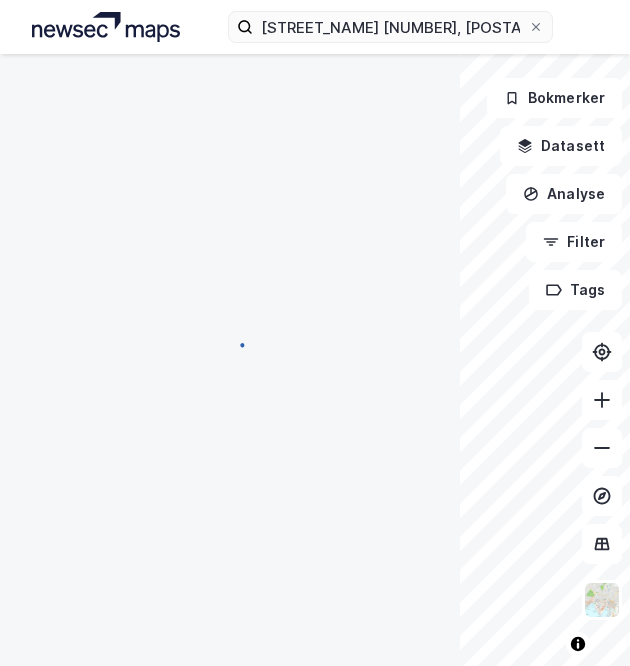 scroll, scrollTop: 166, scrollLeft: 0, axis: vertical 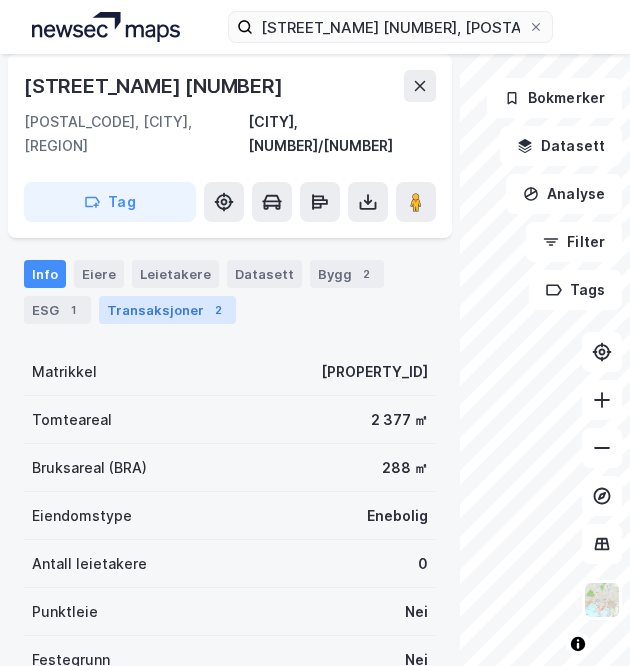 click on "Transaksjoner 2" at bounding box center (167, 310) 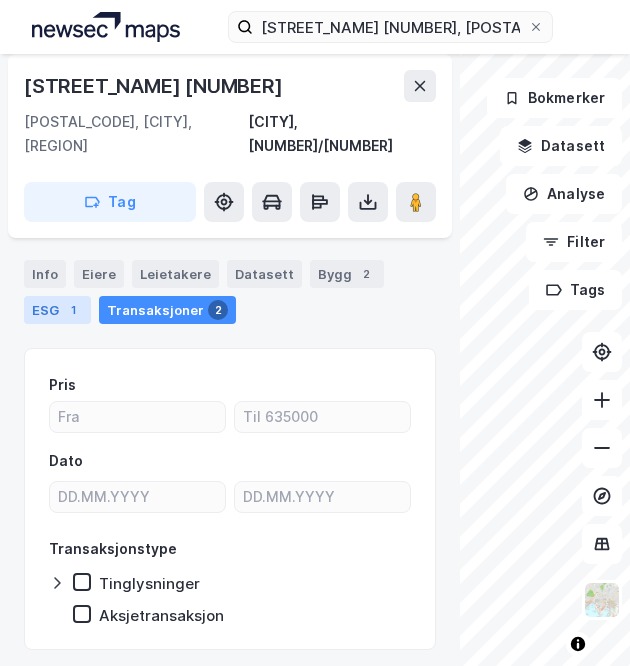 click on "ESG 1" at bounding box center (57, 310) 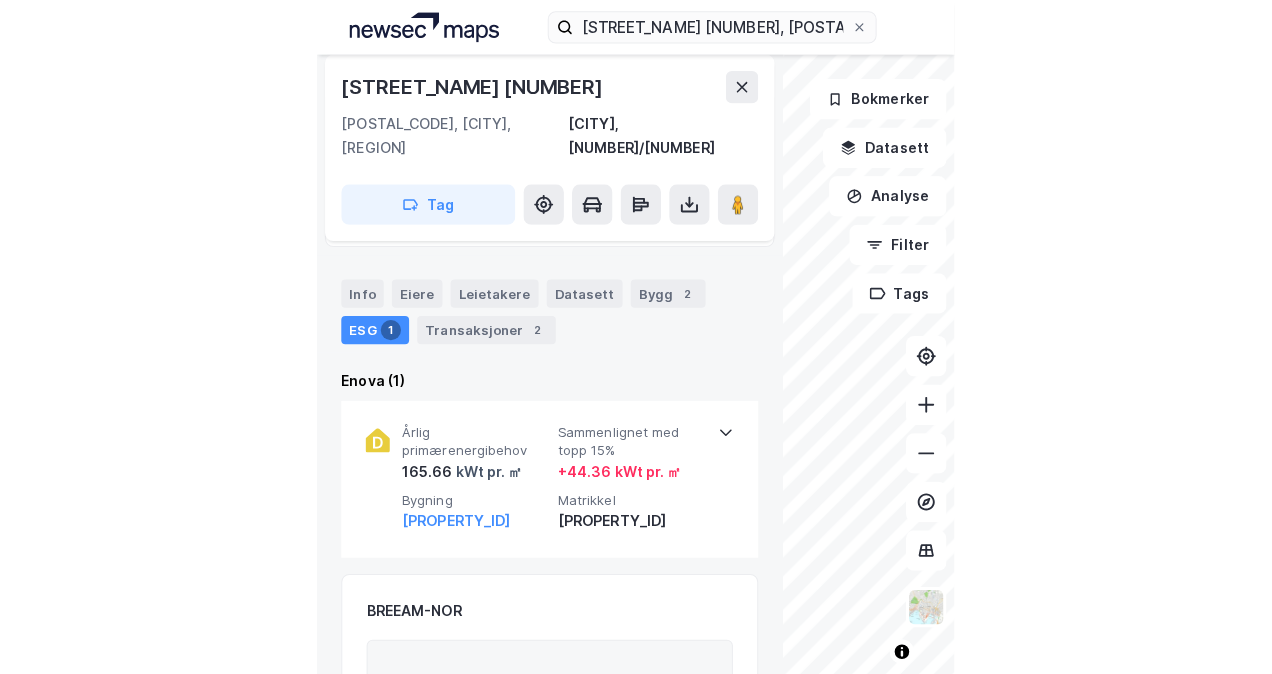 scroll, scrollTop: 177, scrollLeft: 0, axis: vertical 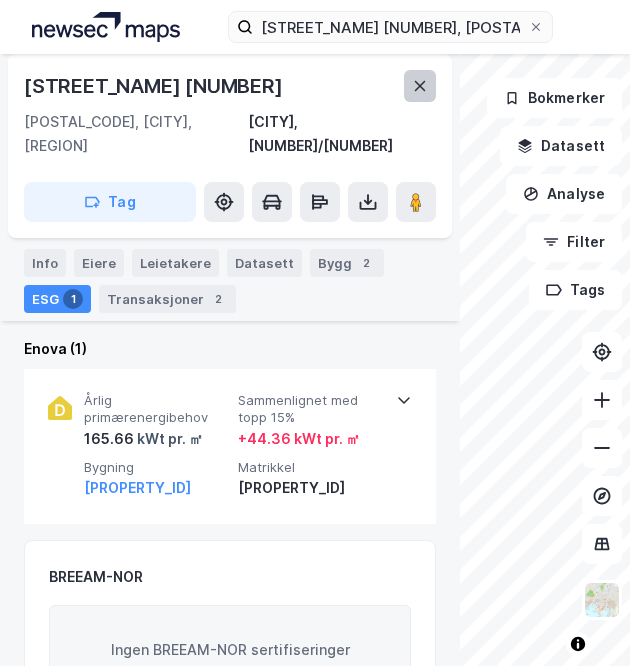 click 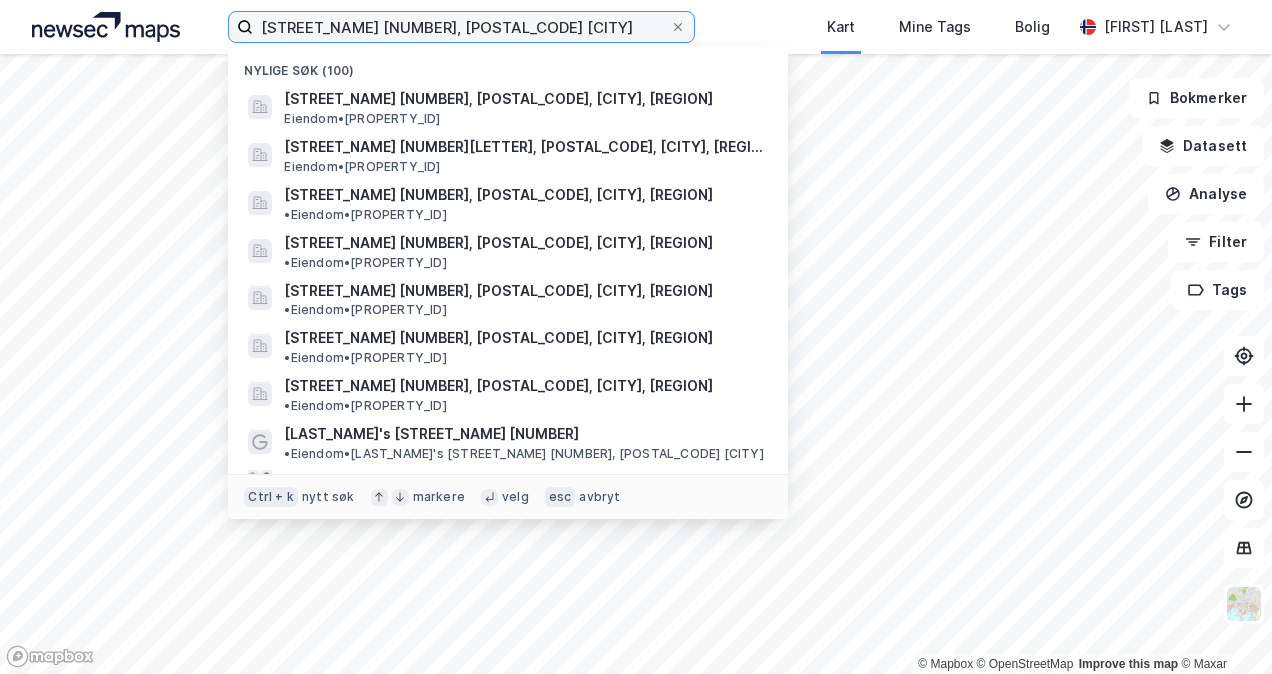 click on "[STREET_NAME] [NUMBER], [POSTAL_CODE] [CITY]" at bounding box center (461, 27) 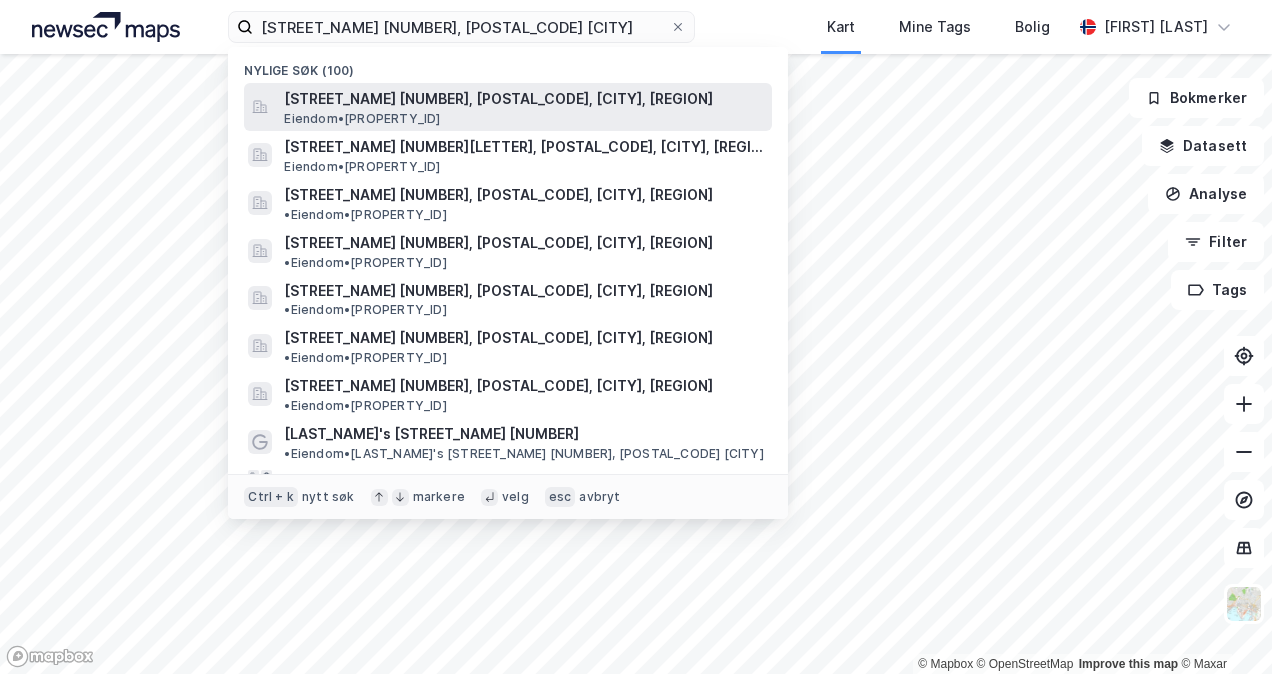 click on "[STREET_NAME] [NUMBER], [POSTAL_CODE], [CITY], [REGION]" at bounding box center (524, 99) 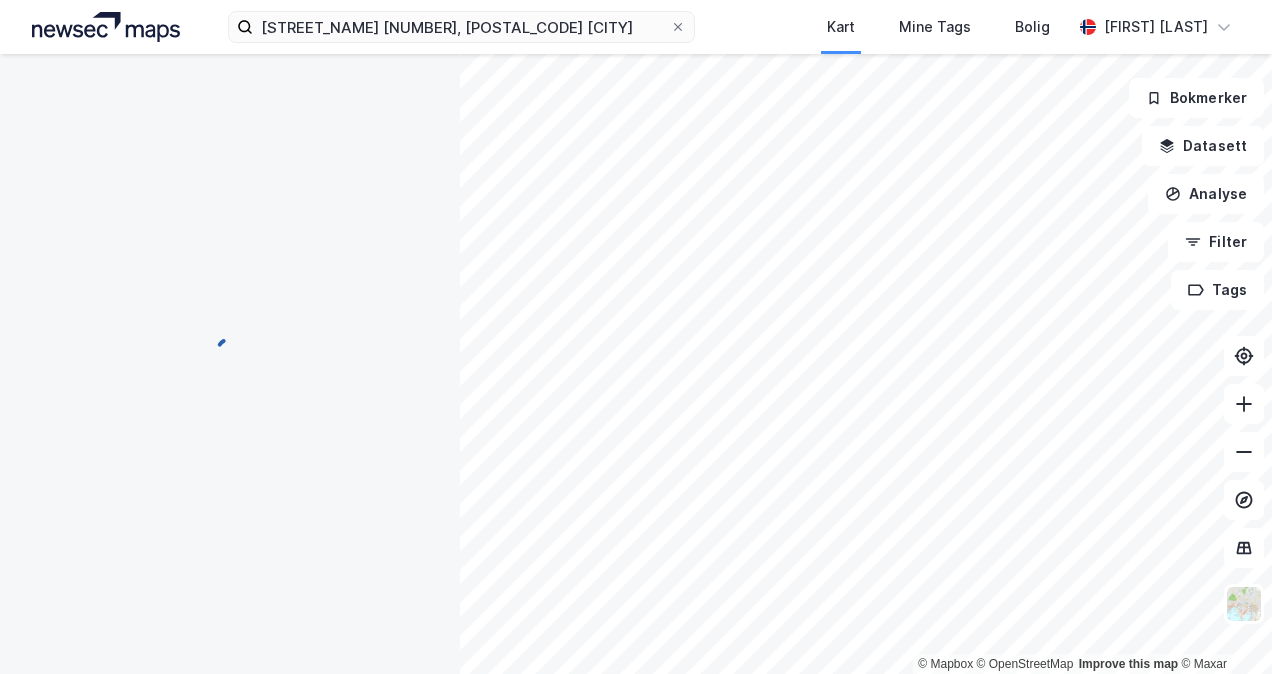 scroll, scrollTop: 177, scrollLeft: 0, axis: vertical 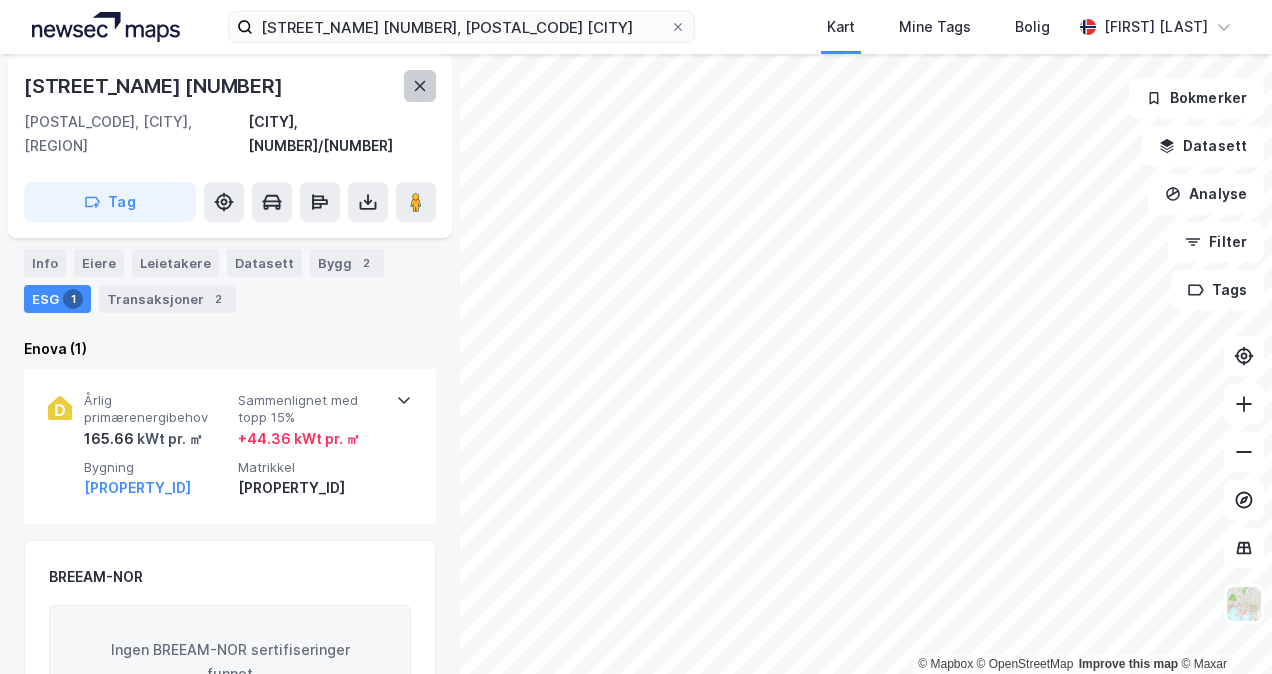 click 